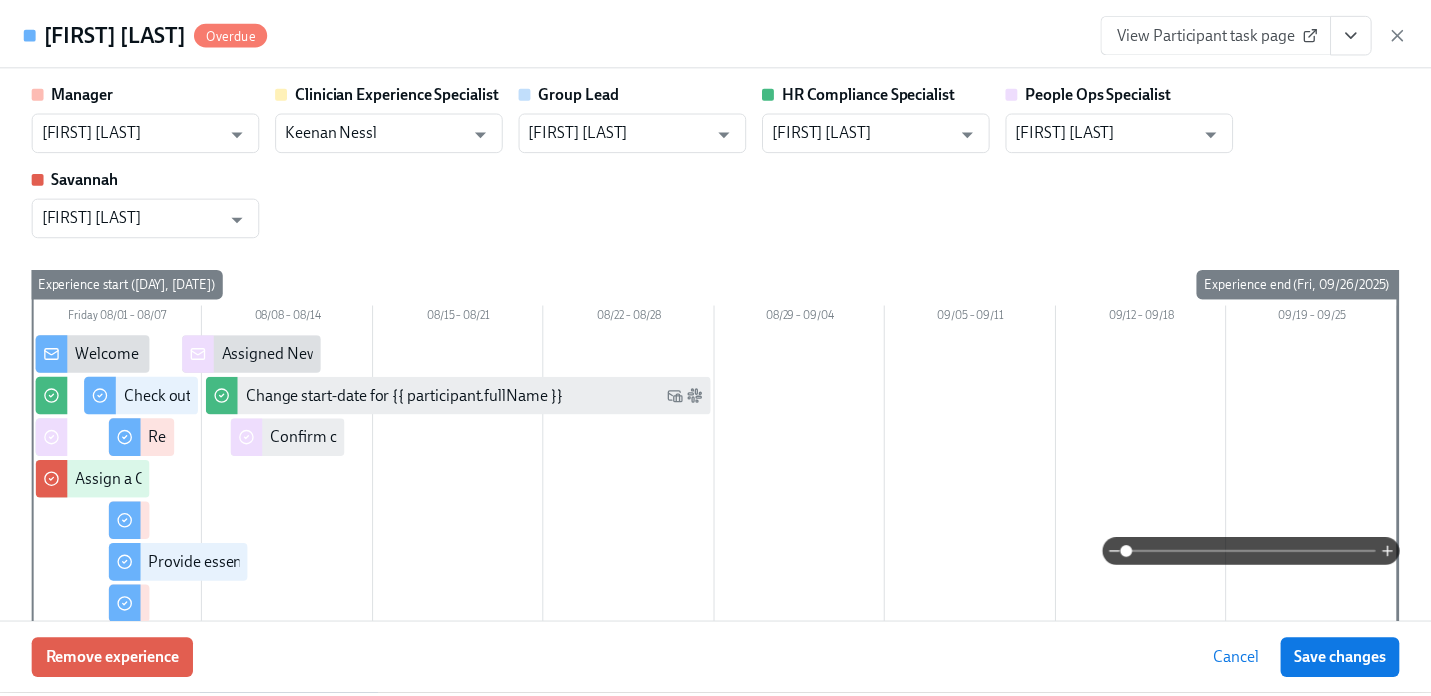 scroll, scrollTop: 0, scrollLeft: 0, axis: both 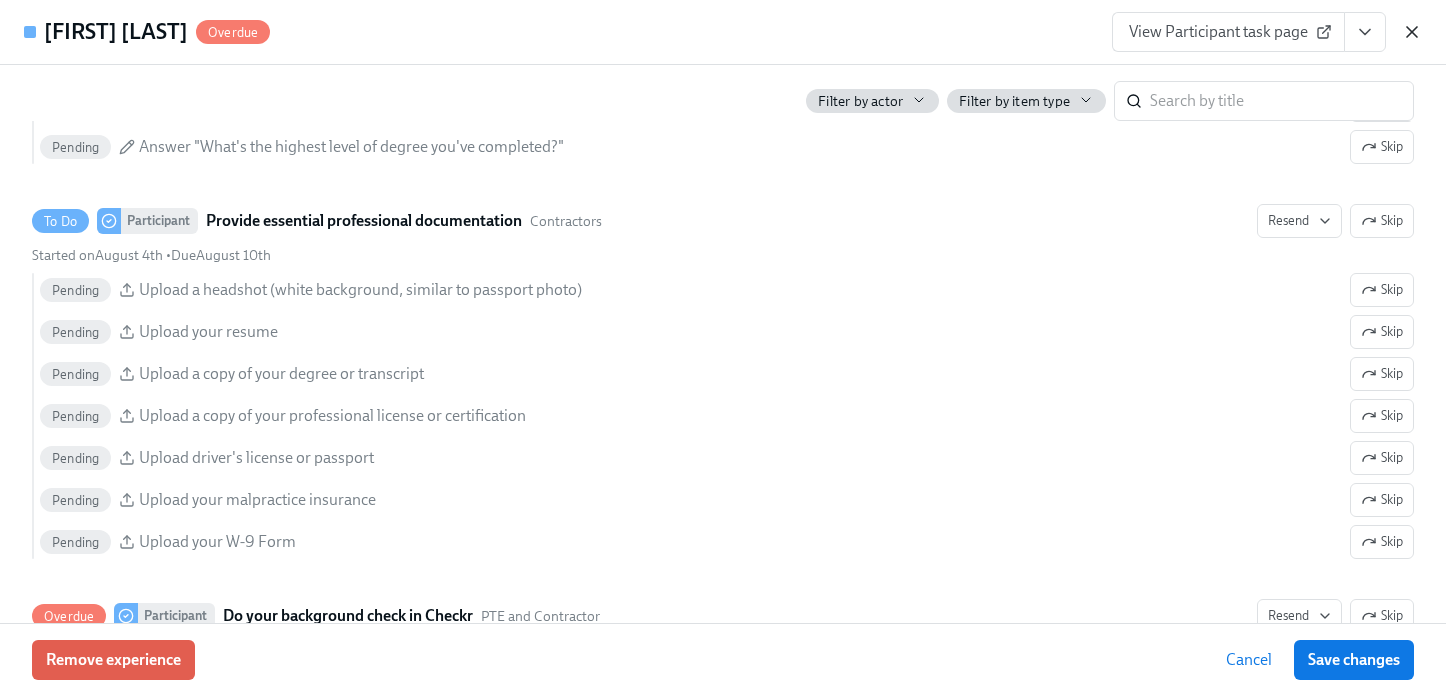 click 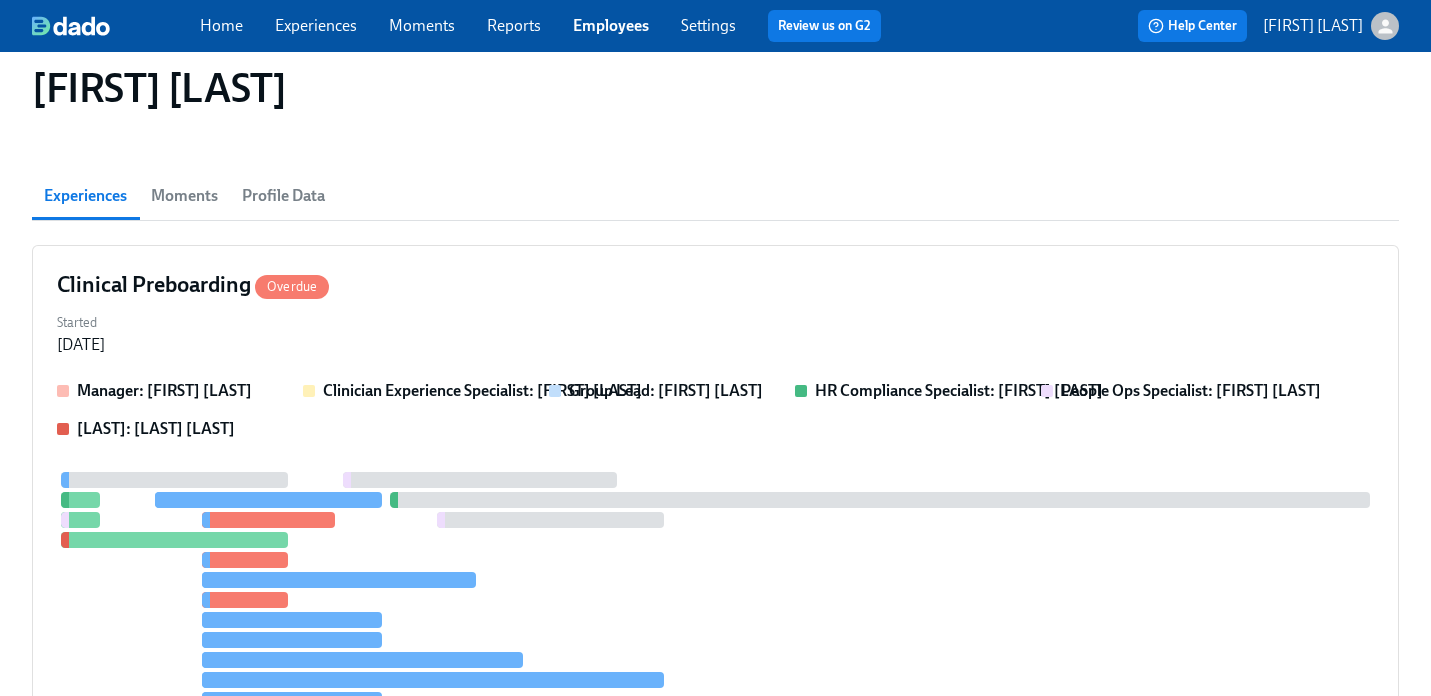 click on "Employees" at bounding box center (611, 25) 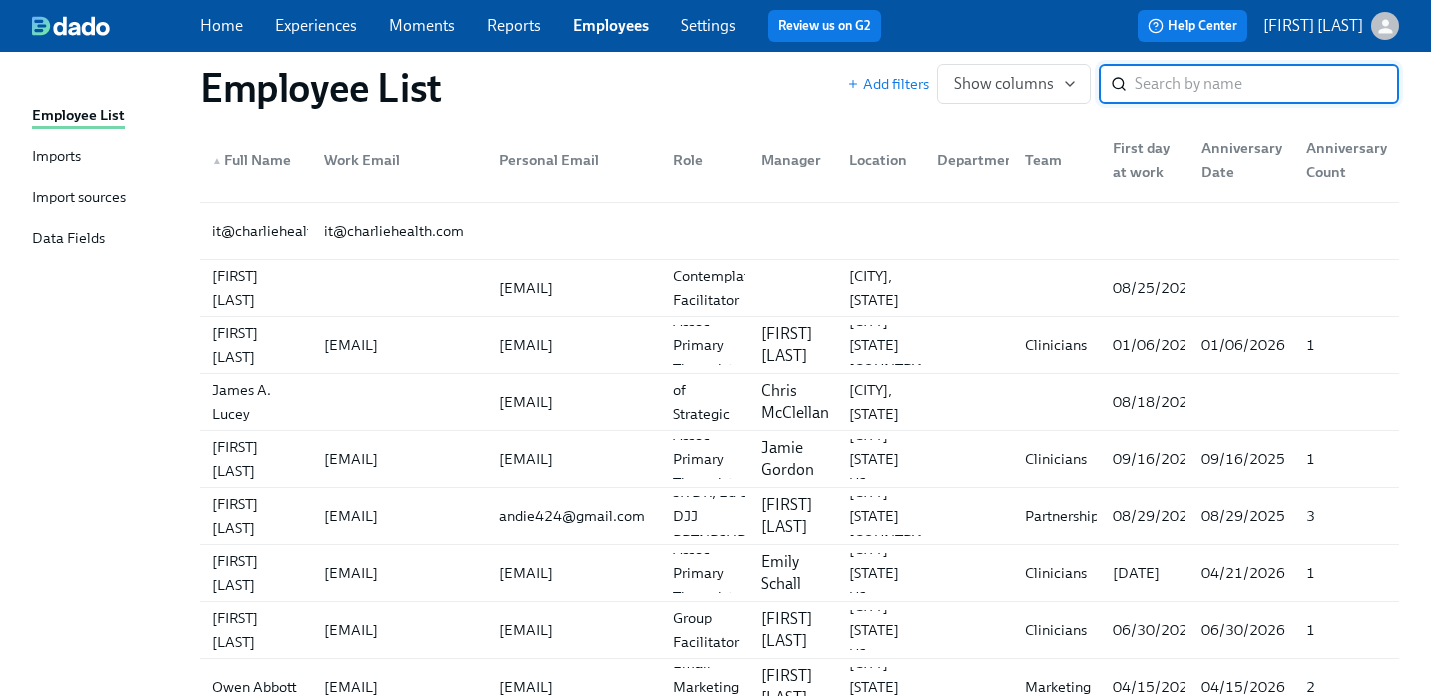 scroll, scrollTop: 0, scrollLeft: 0, axis: both 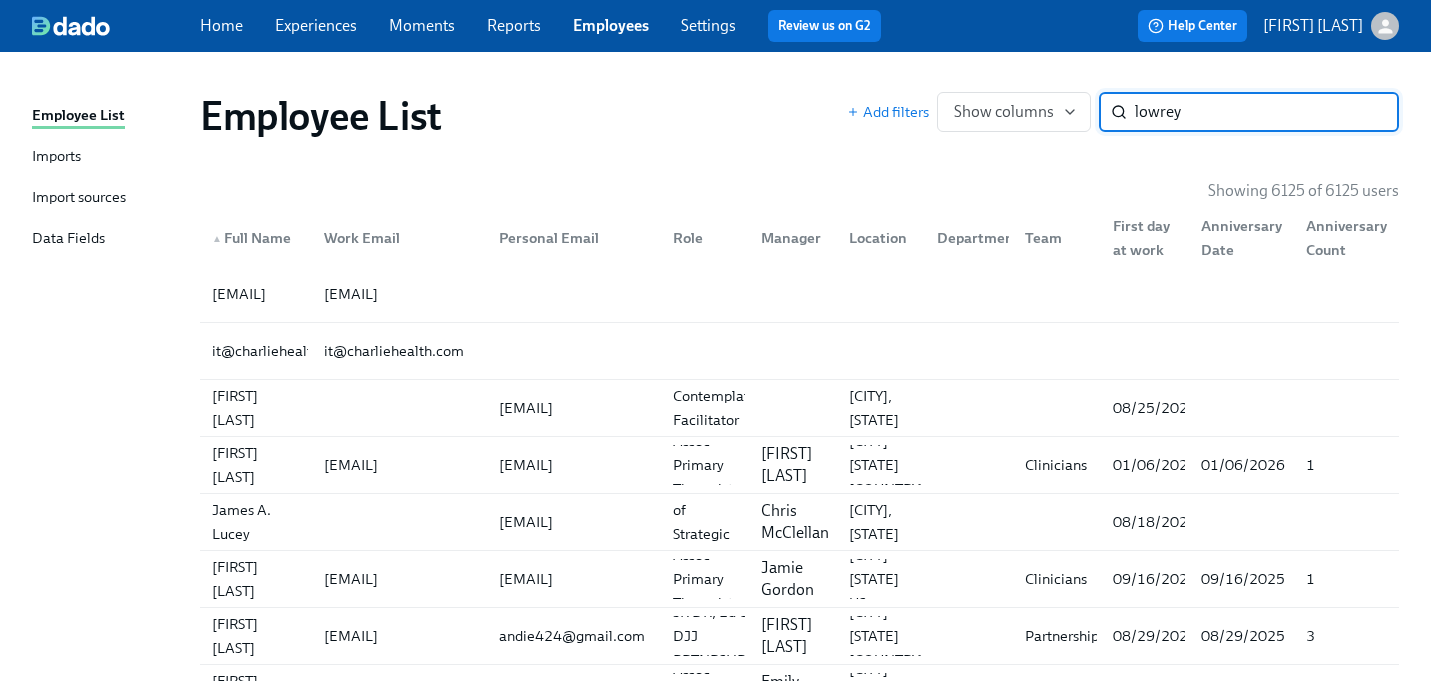 type on "lowrey" 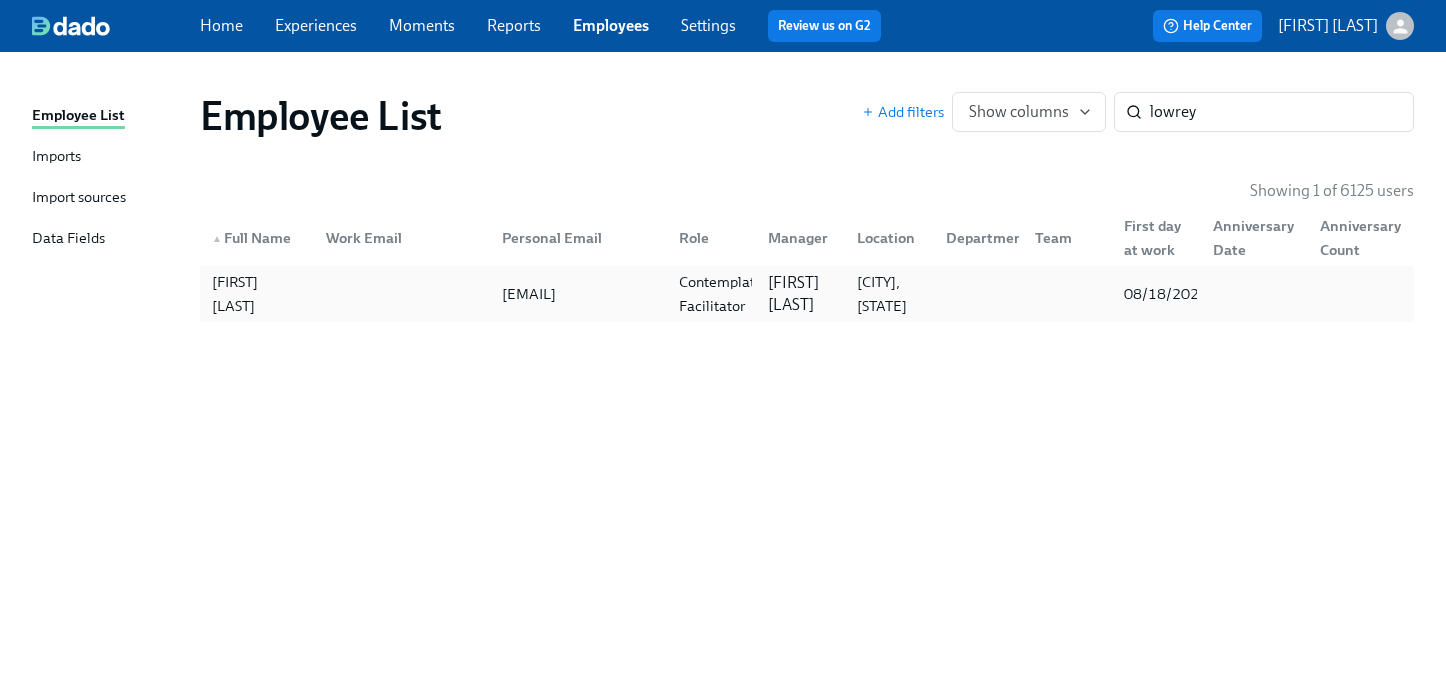 click on "[FIRST] [LAST]" at bounding box center [800, 294] 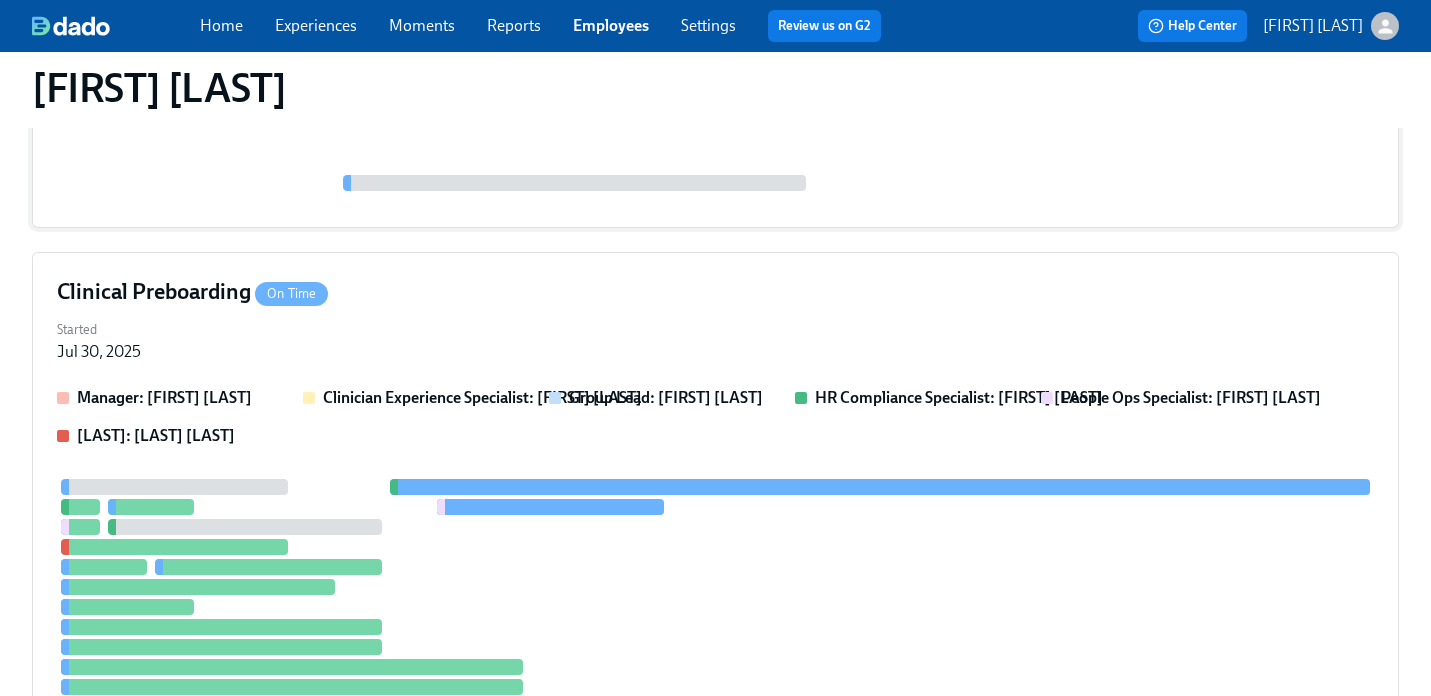 scroll, scrollTop: 394, scrollLeft: 0, axis: vertical 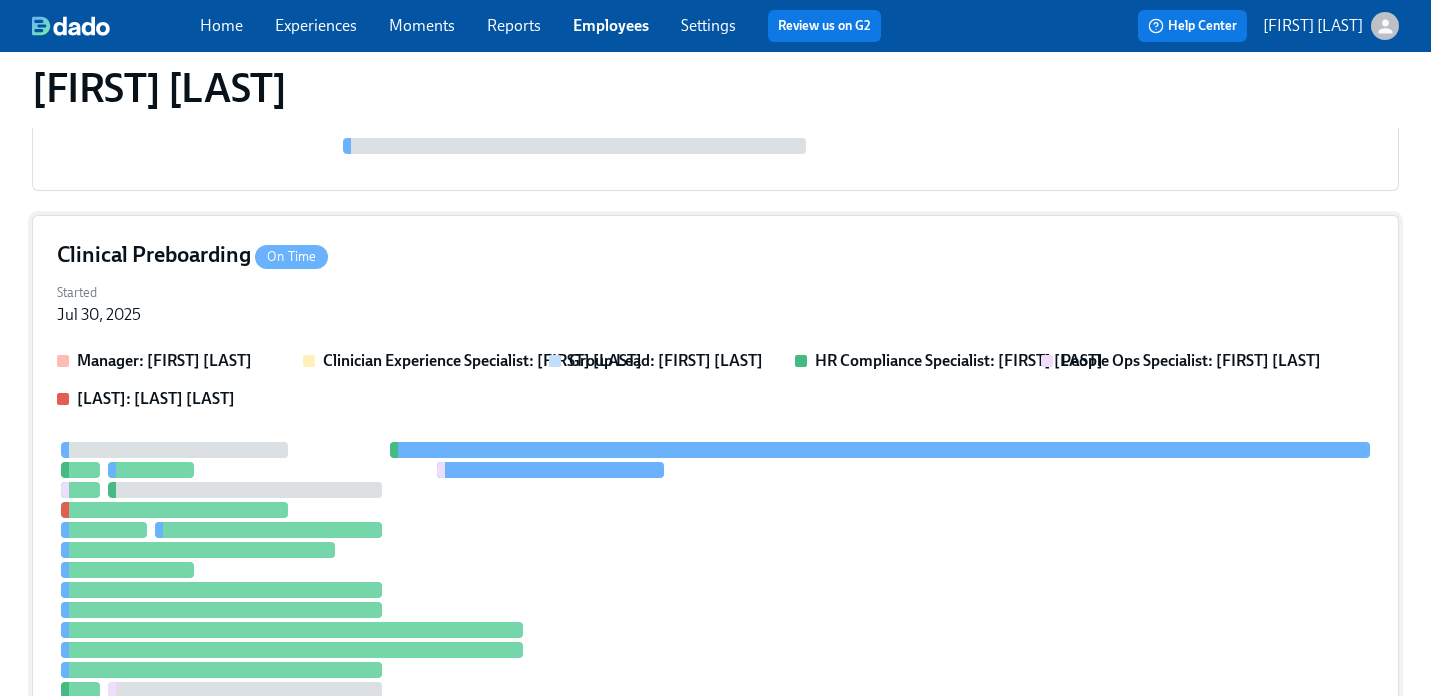 click on "Started [DATE]" at bounding box center (715, 302) 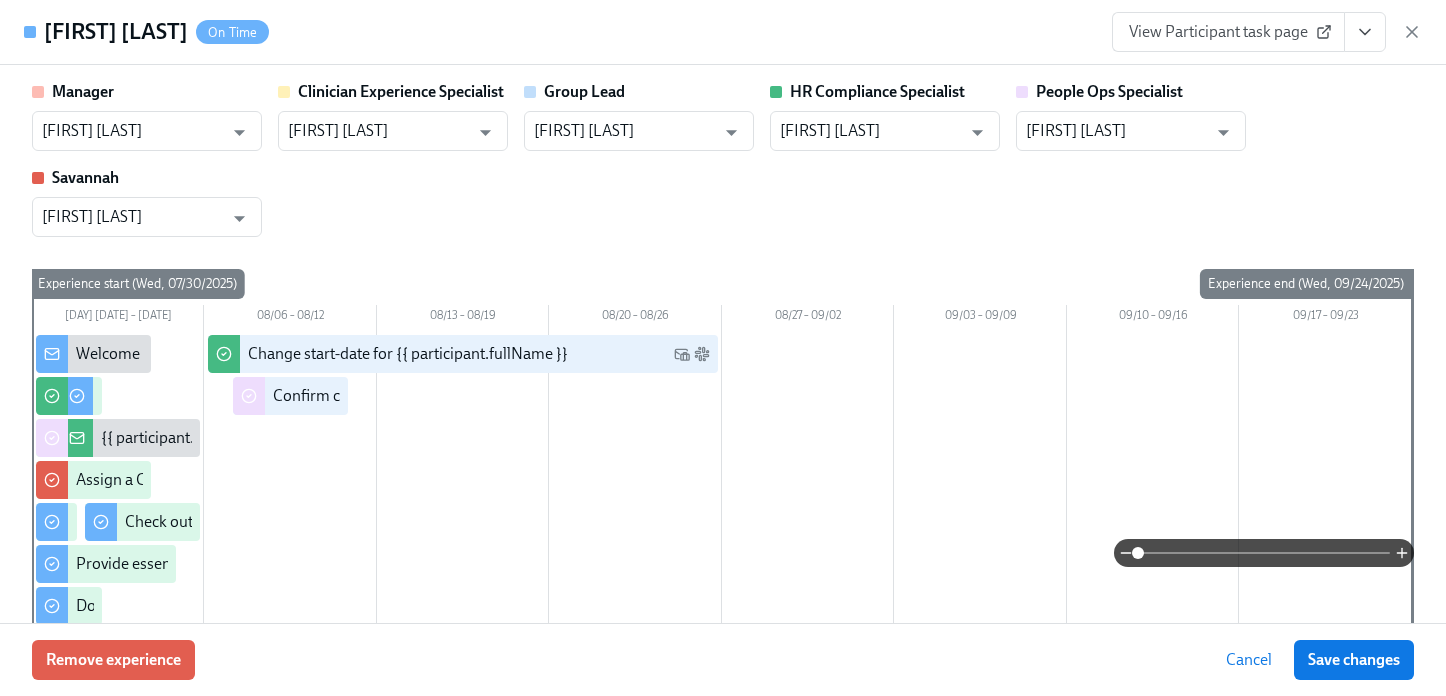 click 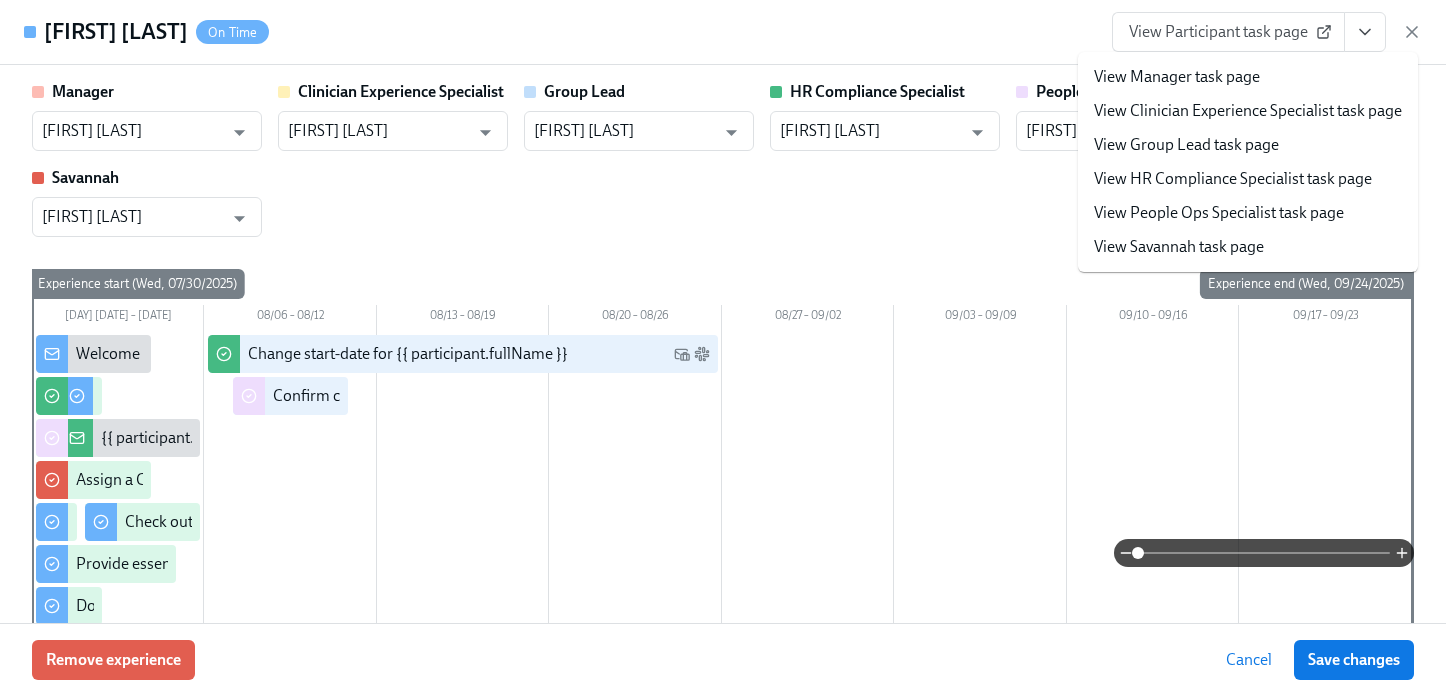 click on "View People Ops Specialist task page" at bounding box center [1219, 213] 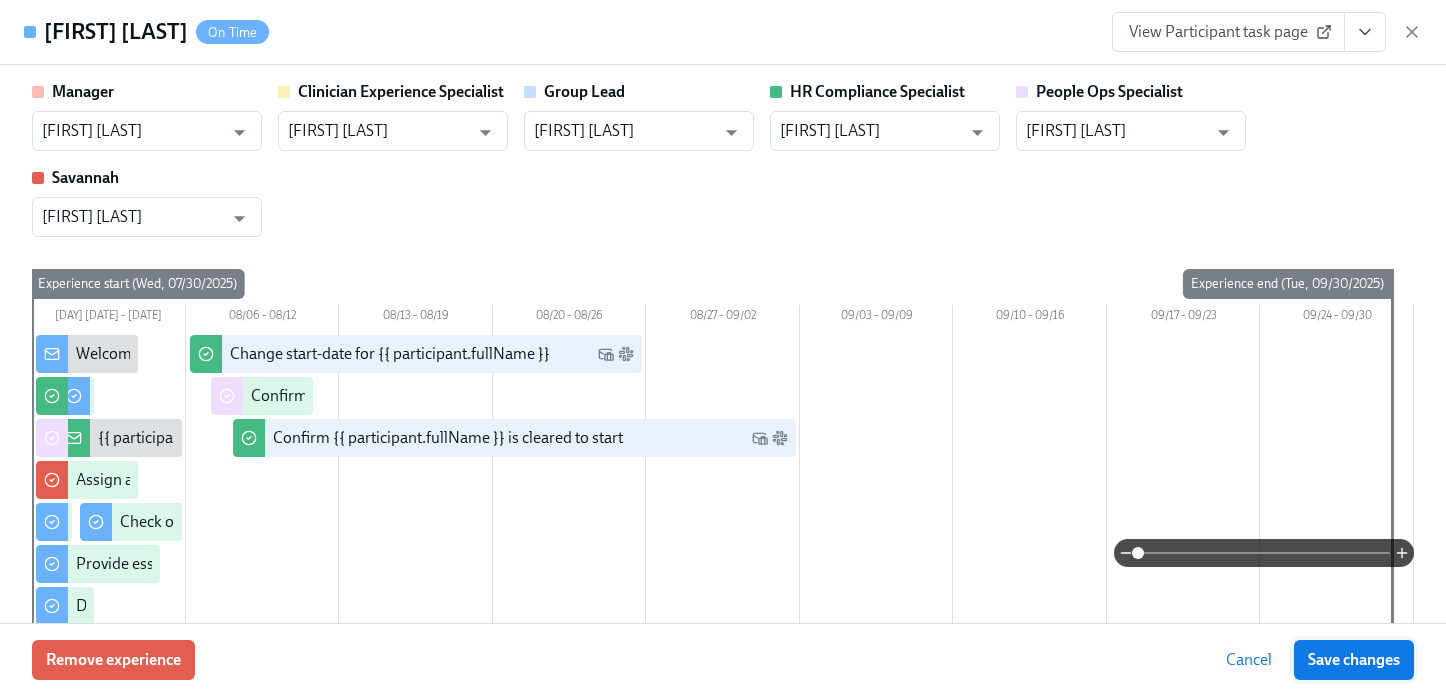 click on "Save changes" at bounding box center (1354, 660) 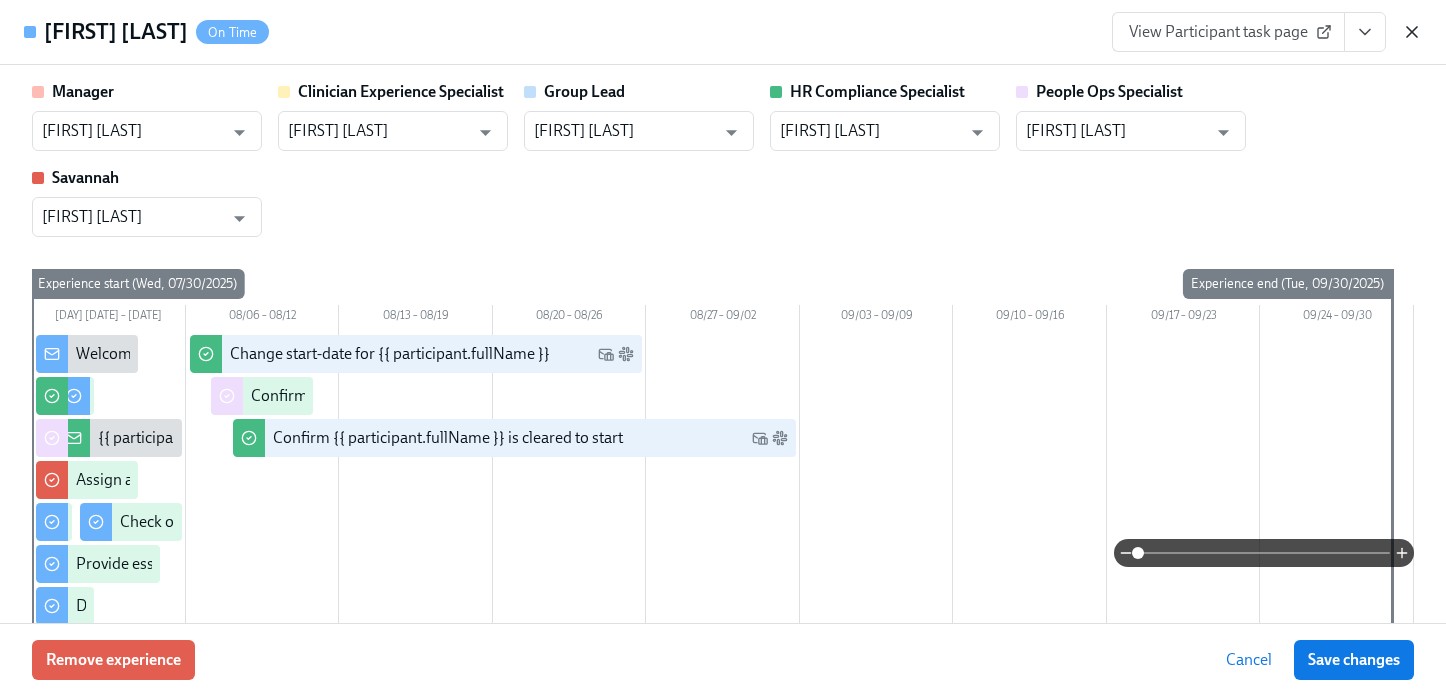 click 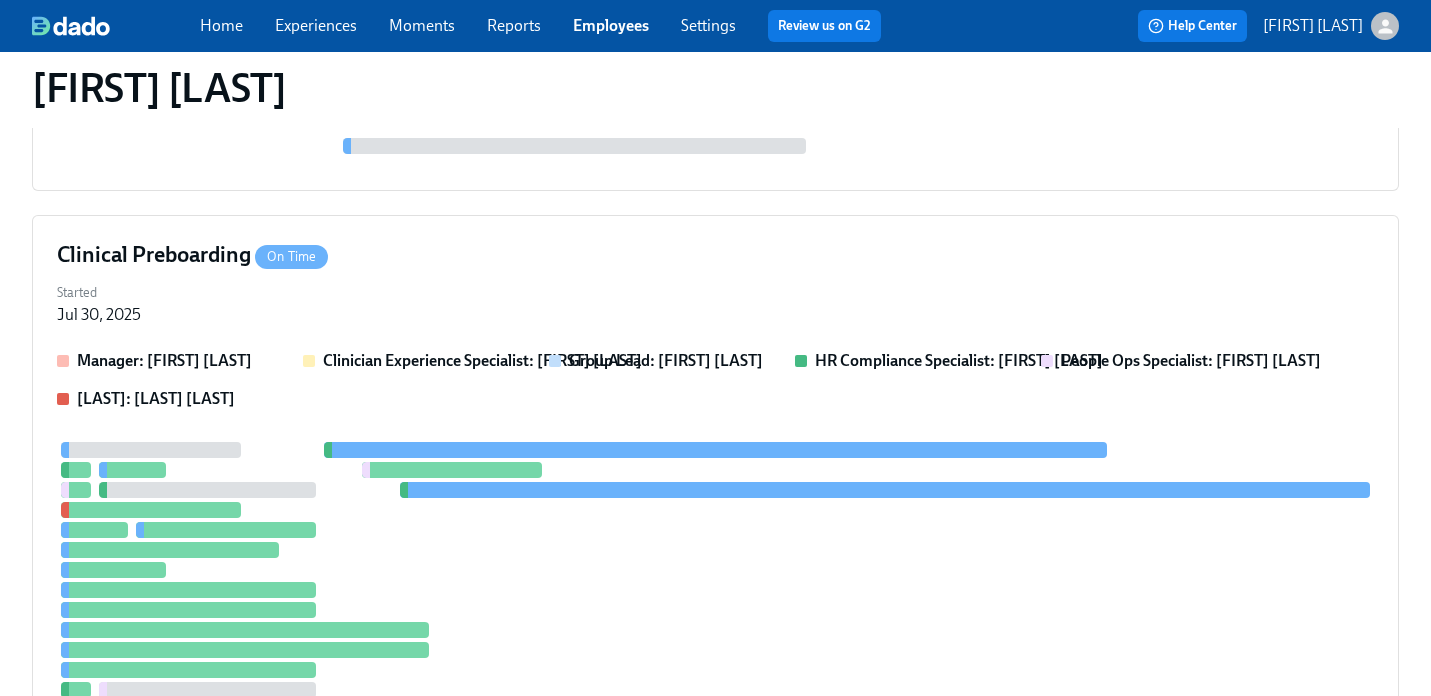 click on "Employees" at bounding box center [611, 25] 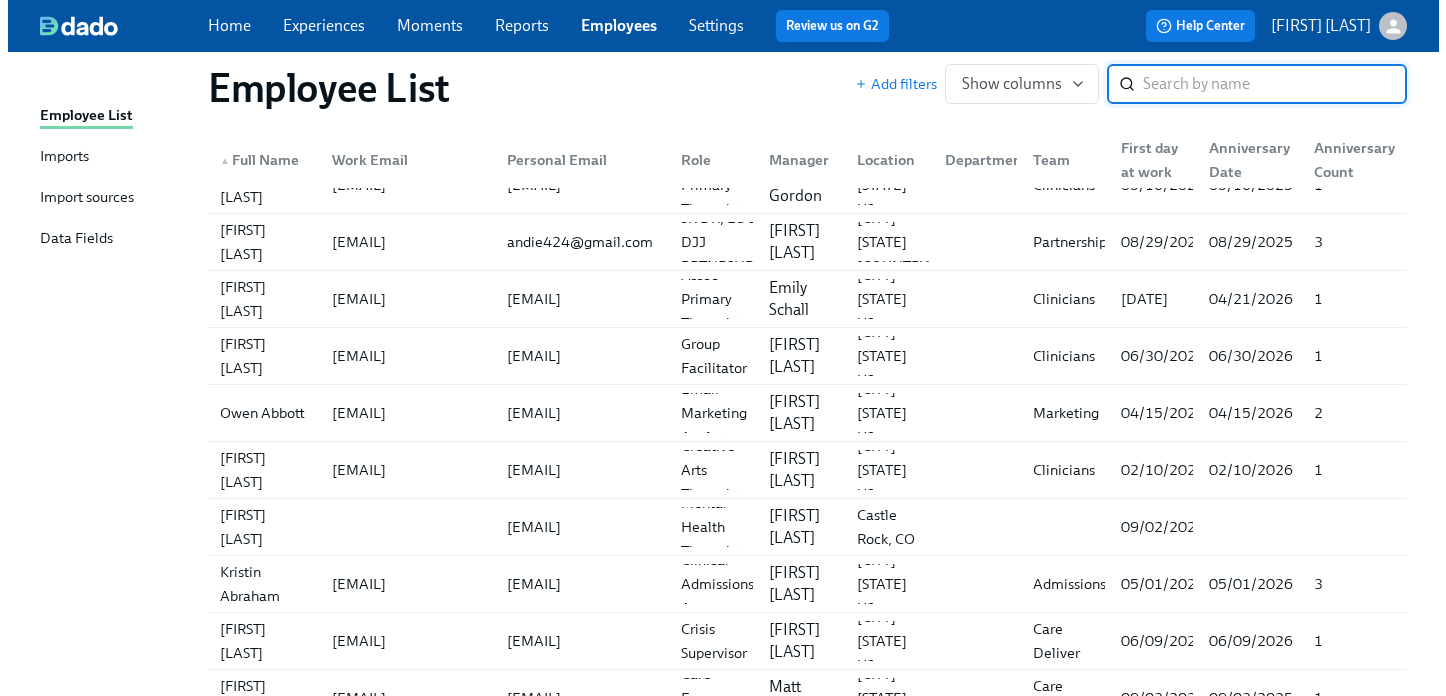 scroll, scrollTop: 0, scrollLeft: 0, axis: both 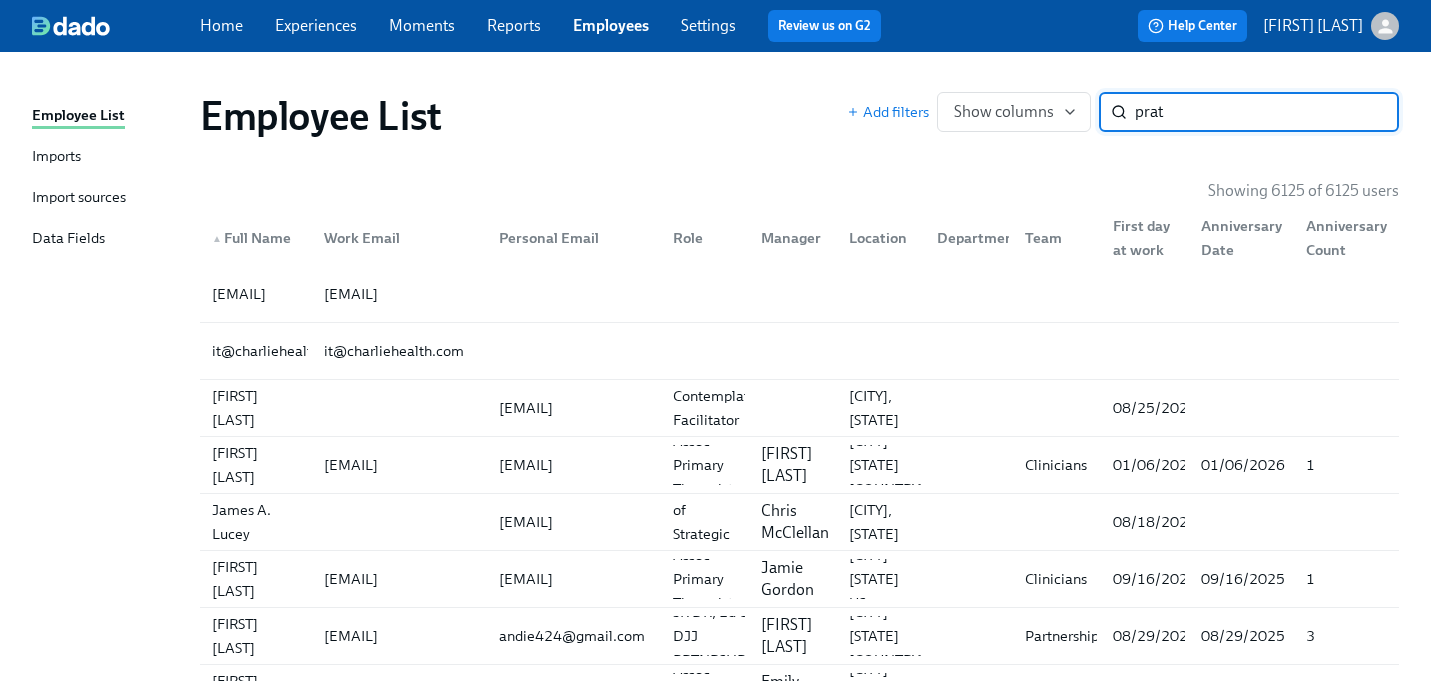 type on "prat" 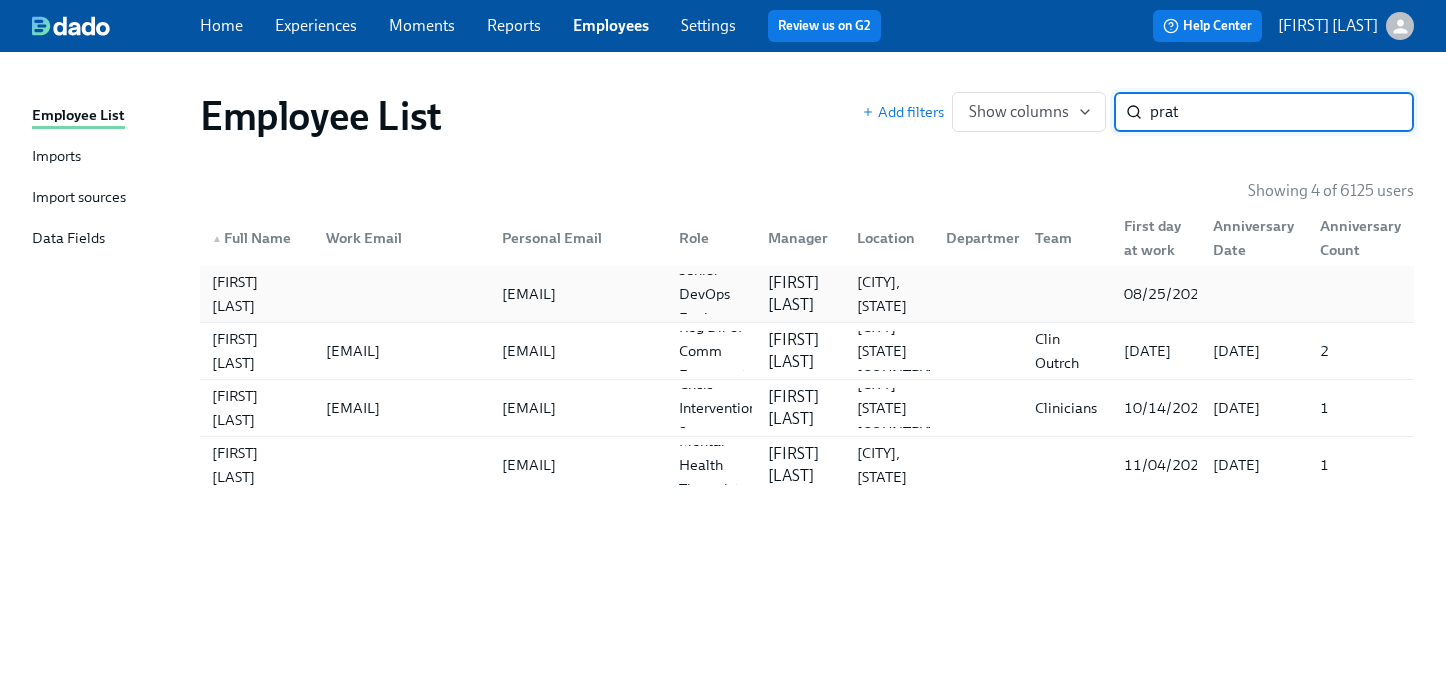 click on "[CITY], [STATE]" at bounding box center [889, 294] 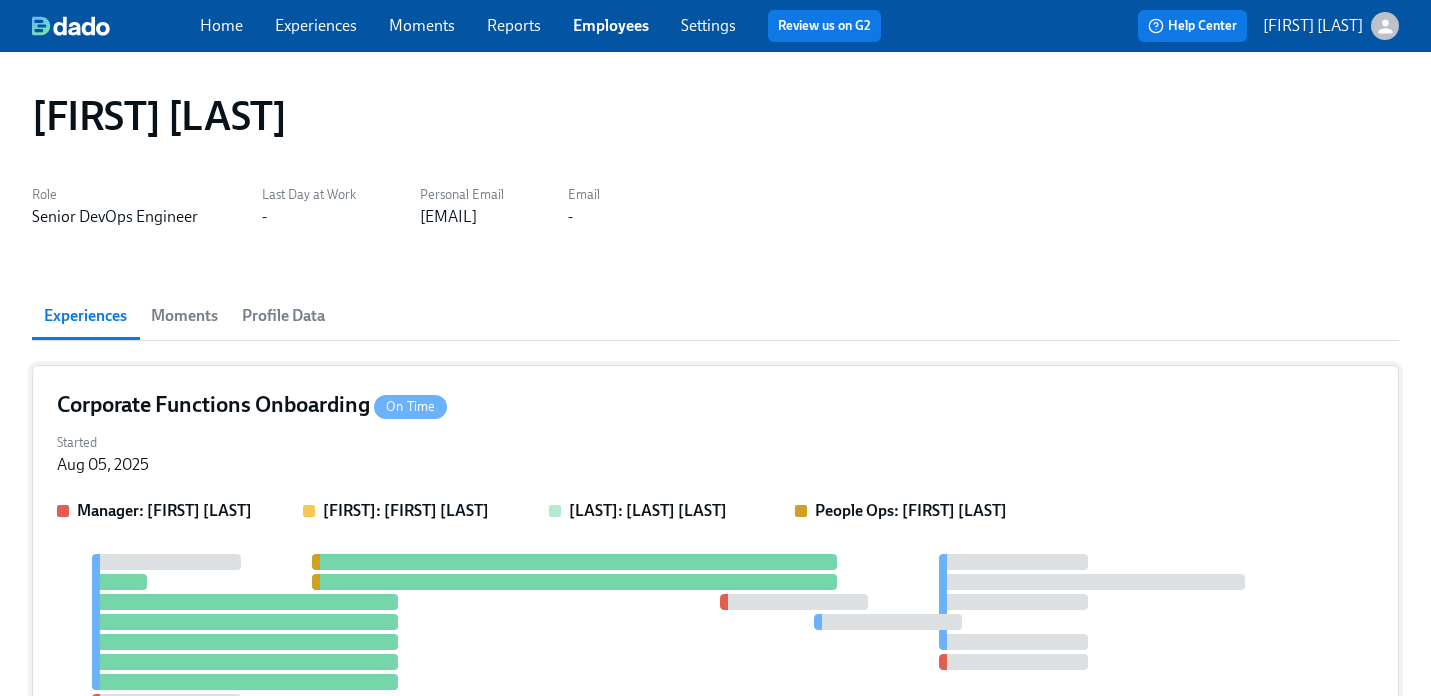 click on "Corporate Functions Onboarding   On Time Started [DATE] Manager: [FIRST] [LAST] [FIRST]: [FIRST] [LAST] Murphy: [LAST] [LAST] People Ops: [FIRST] [LAST] 1" at bounding box center (715, 575) 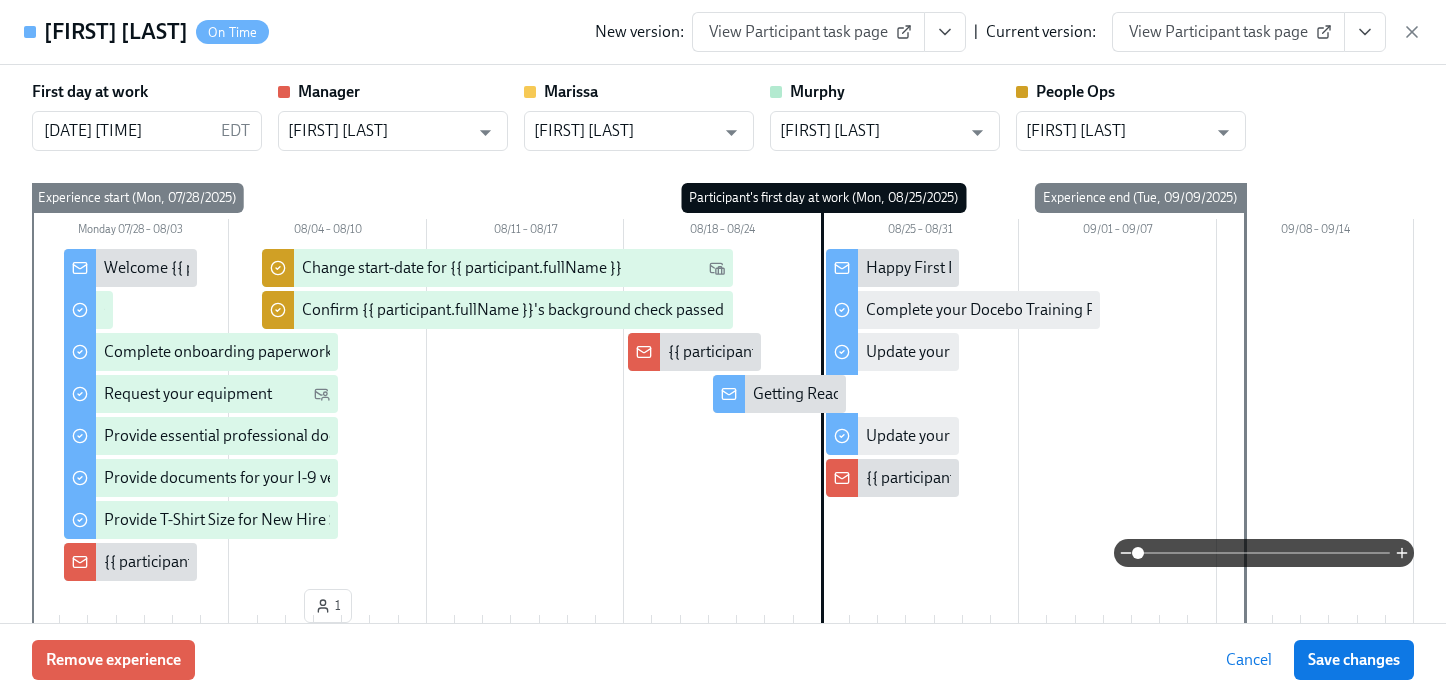 click on "[FIRST] [LAST] On Time New version: View Participant task page | Current version: View Participant task page" at bounding box center [723, 32] 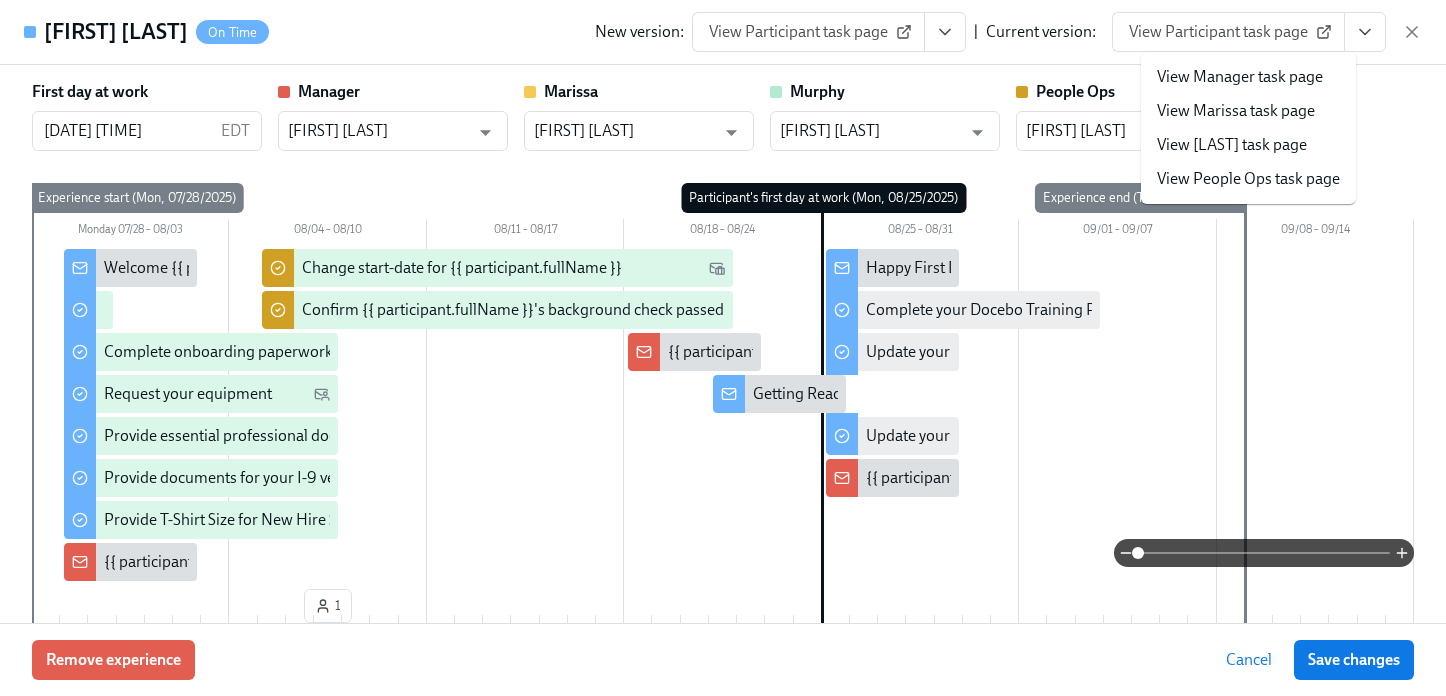 click on "View People Ops task page" at bounding box center (1248, 179) 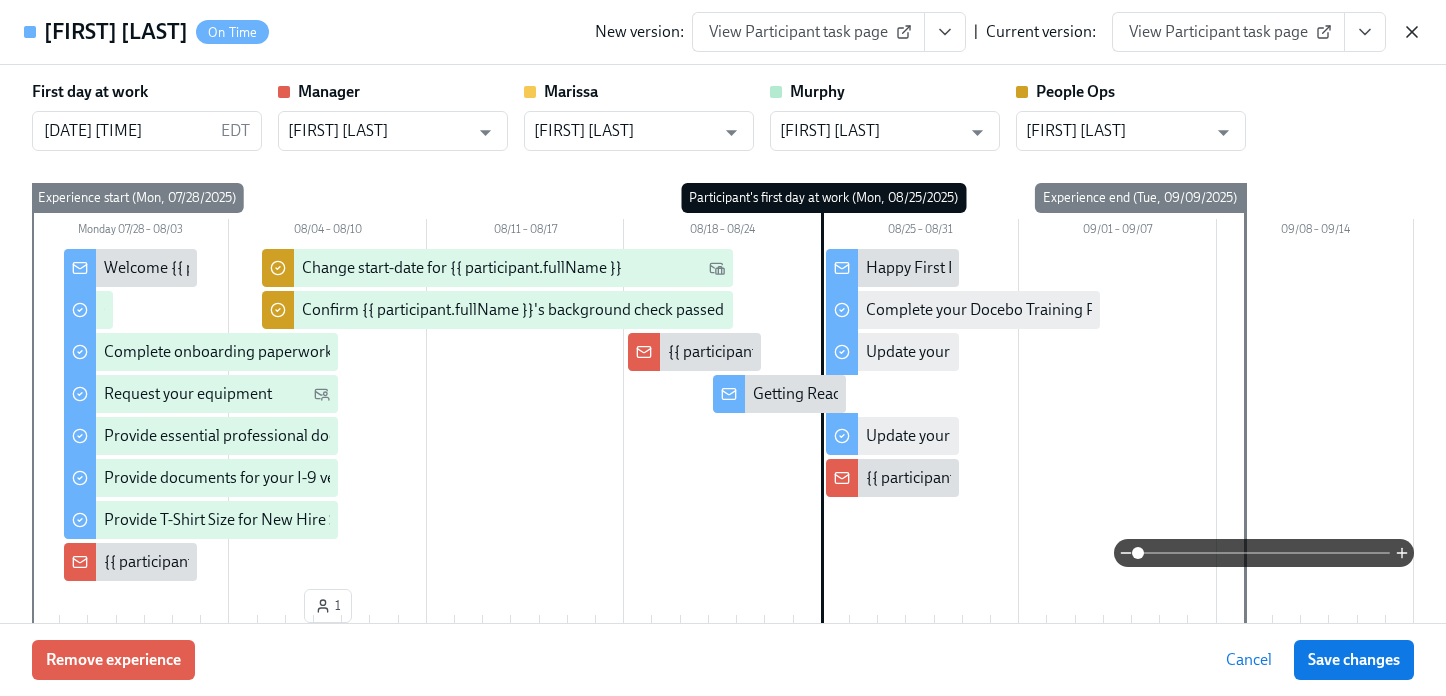 click 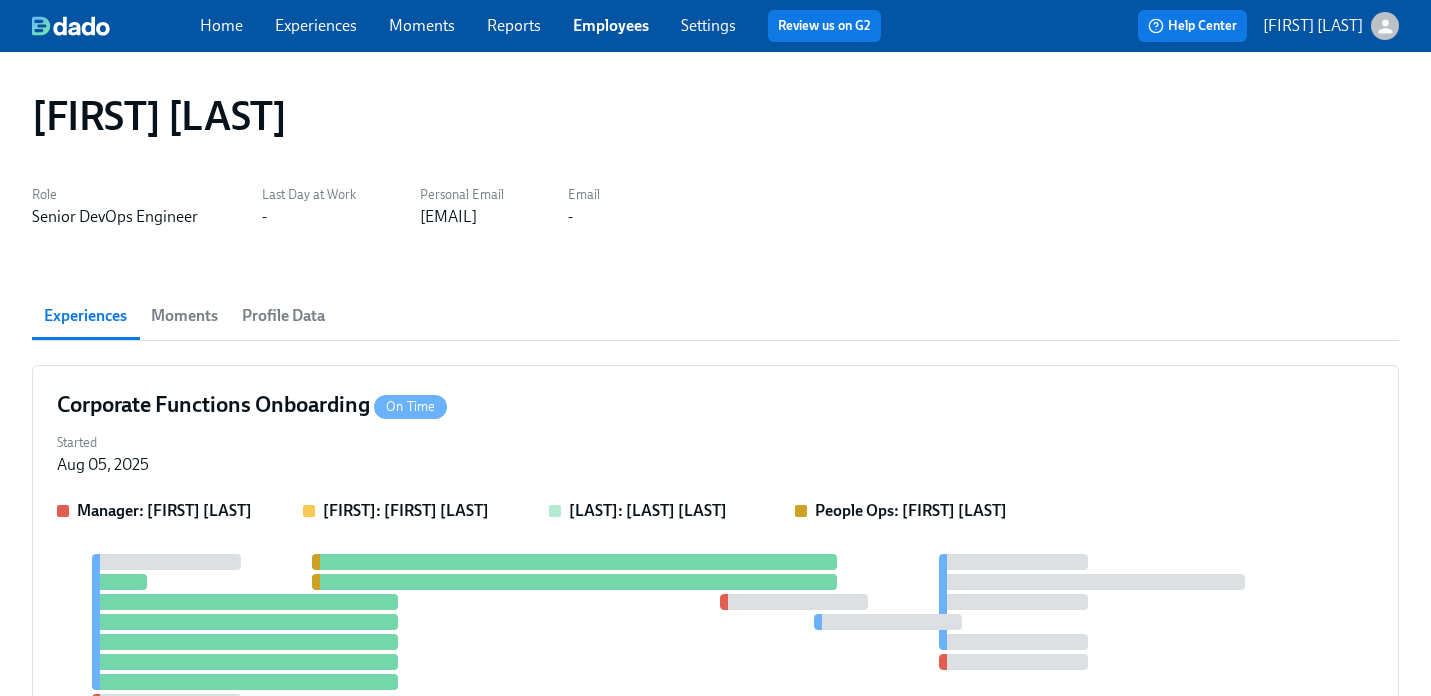 click on "Employees" at bounding box center (611, 25) 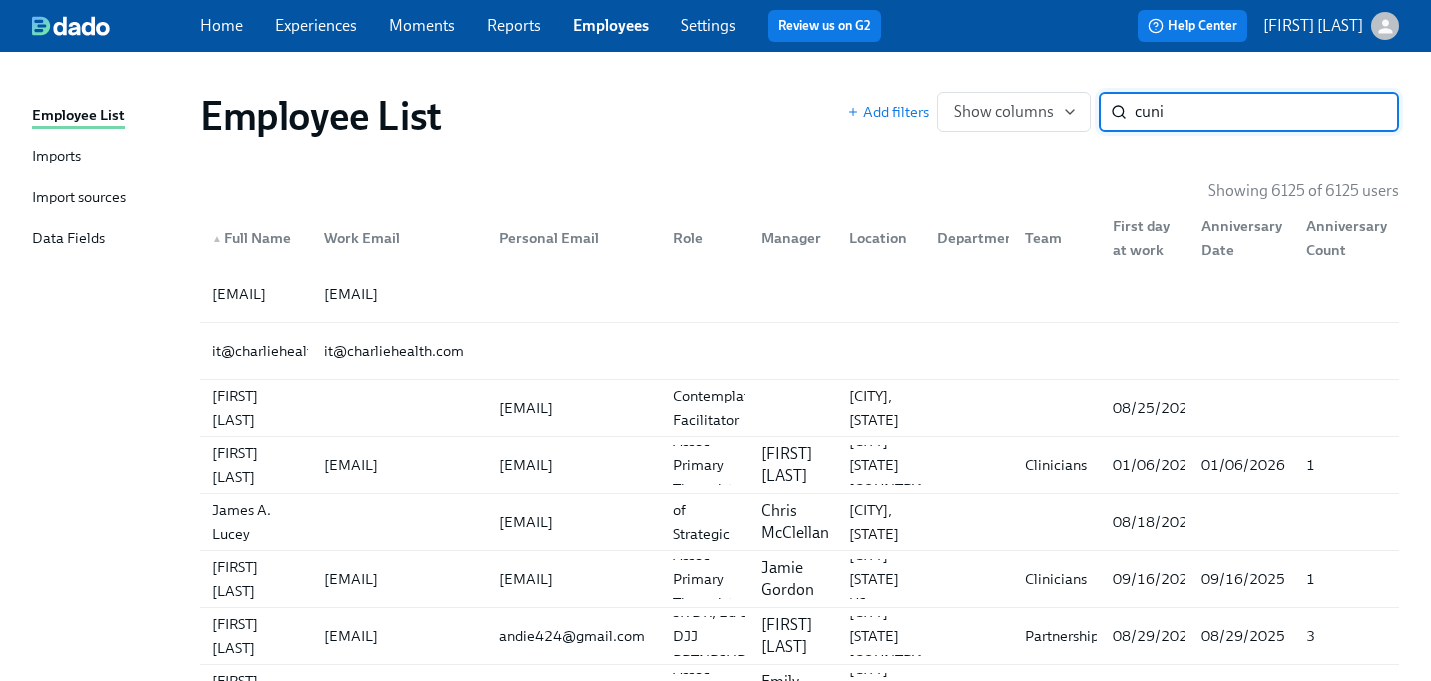 type on "cuni" 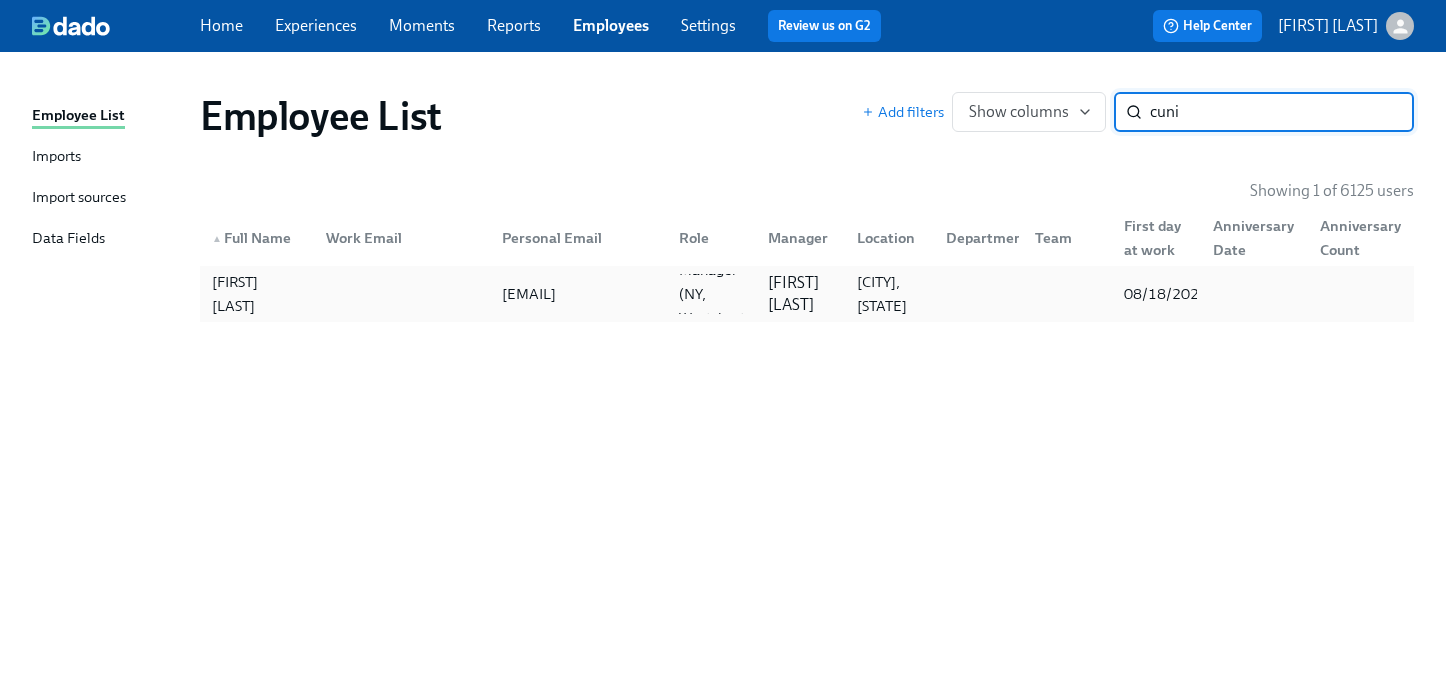 click on "[CITY], [STATE]" at bounding box center [889, 294] 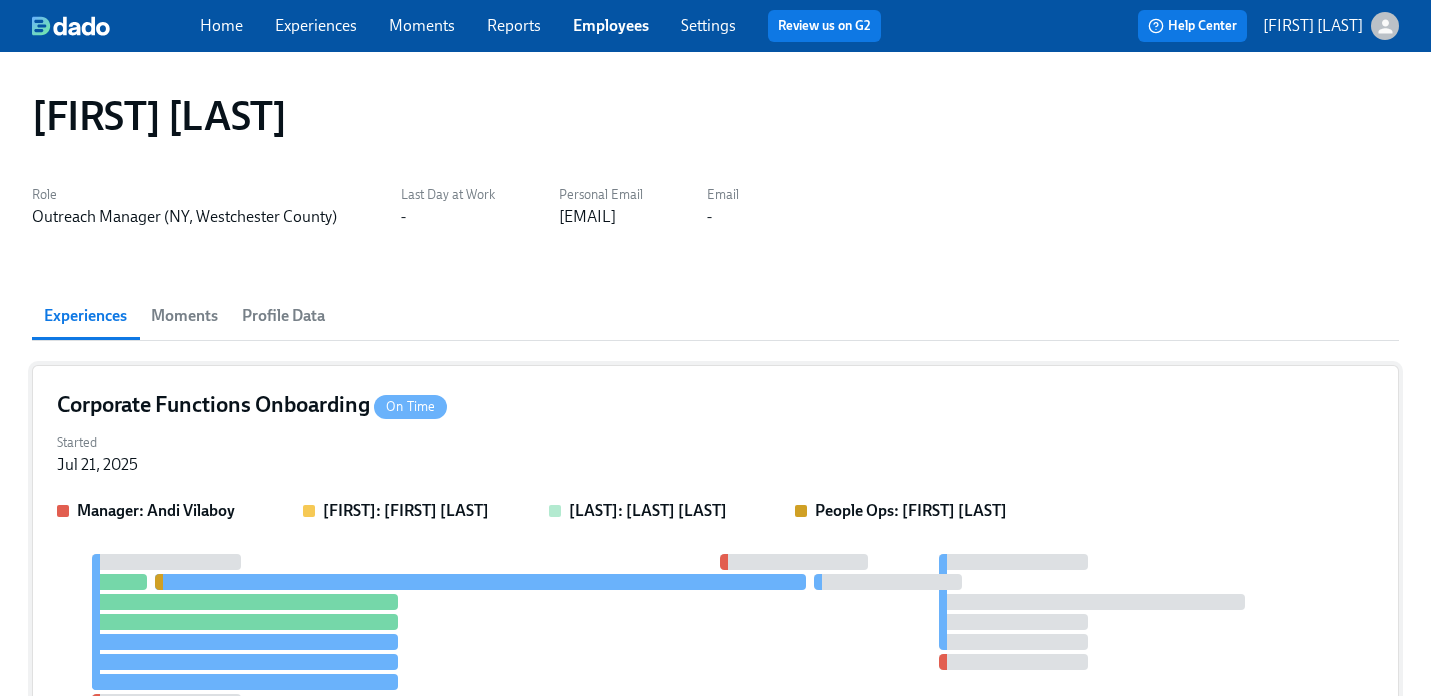 click on "Started Jul 21, 2025" at bounding box center (715, 452) 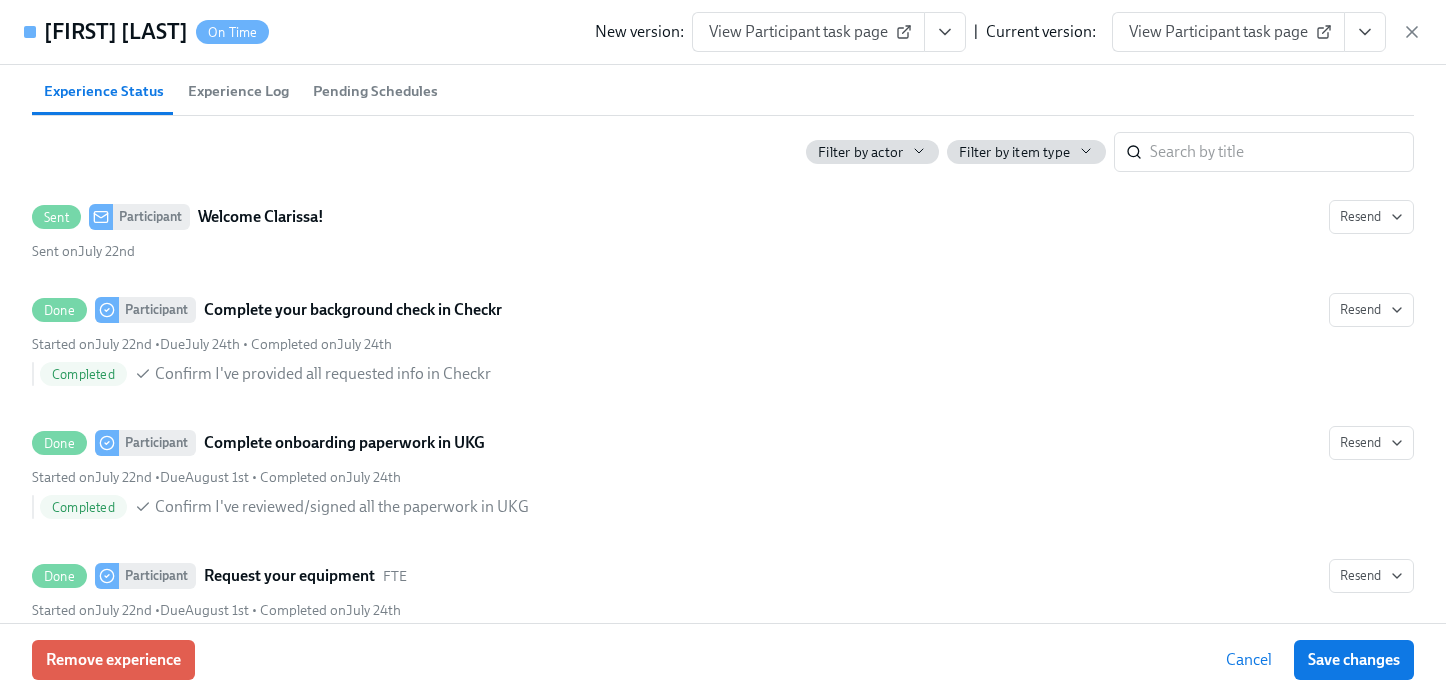scroll, scrollTop: 1142, scrollLeft: 0, axis: vertical 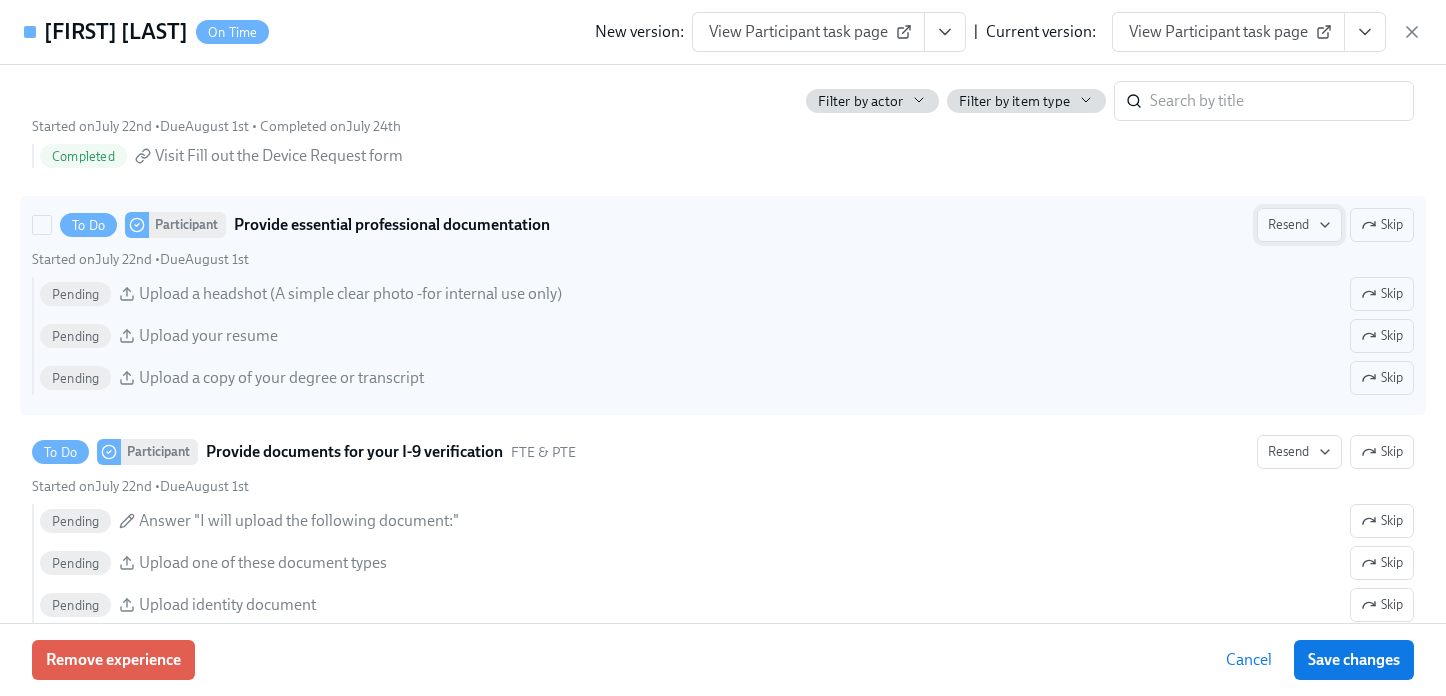 click on "Resend" at bounding box center [1299, 225] 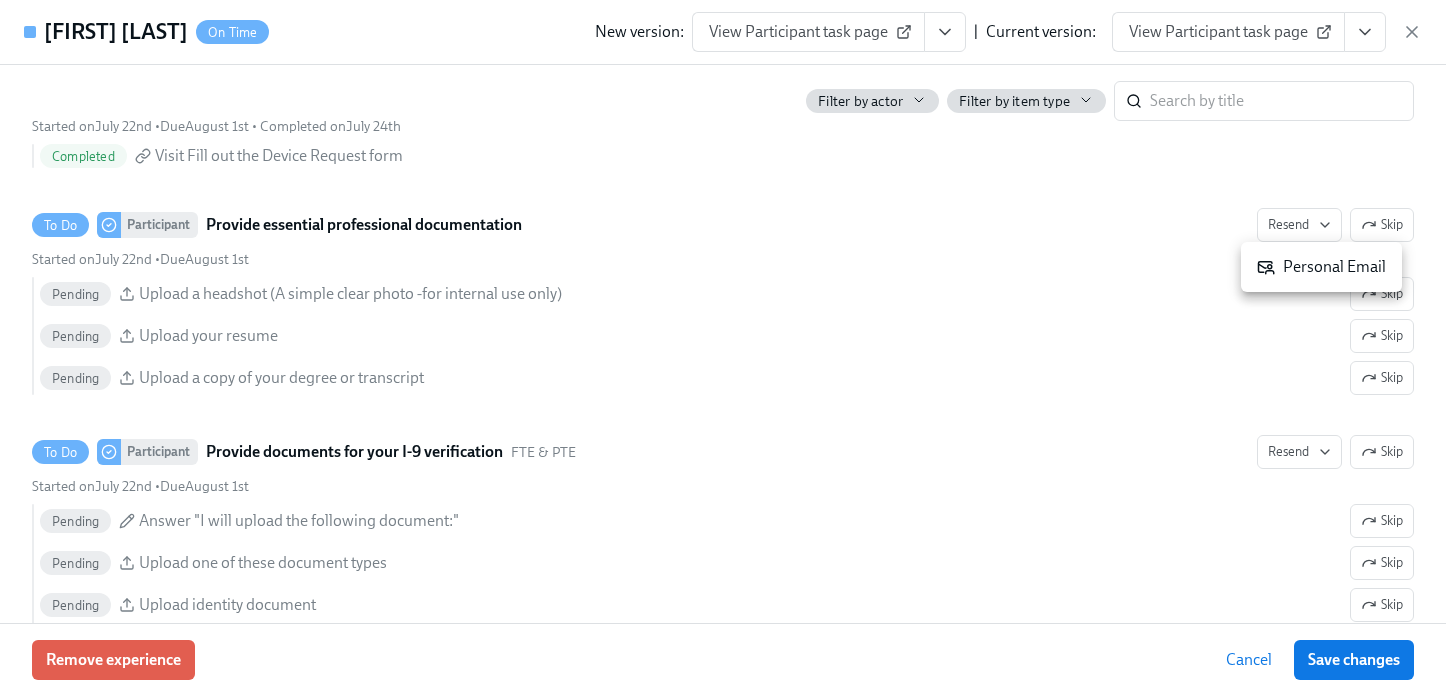 click 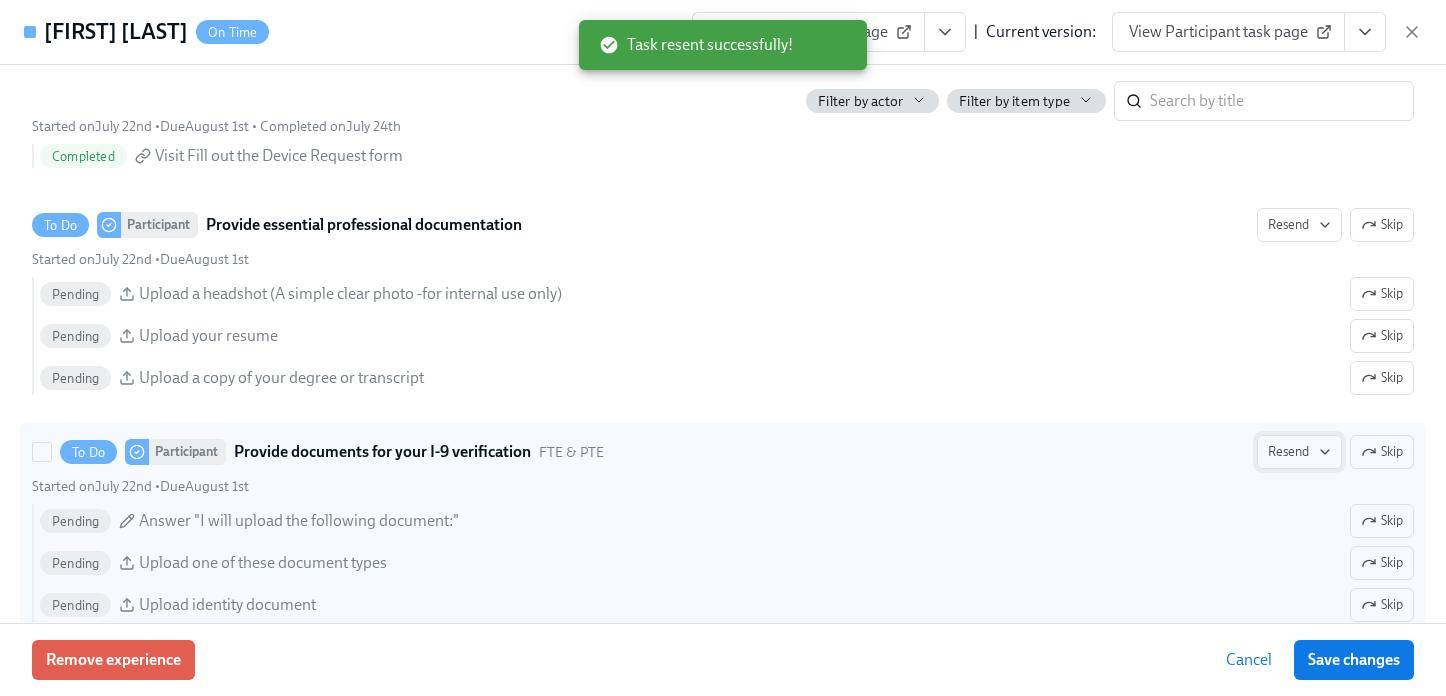 click on "Resend" at bounding box center (1299, 452) 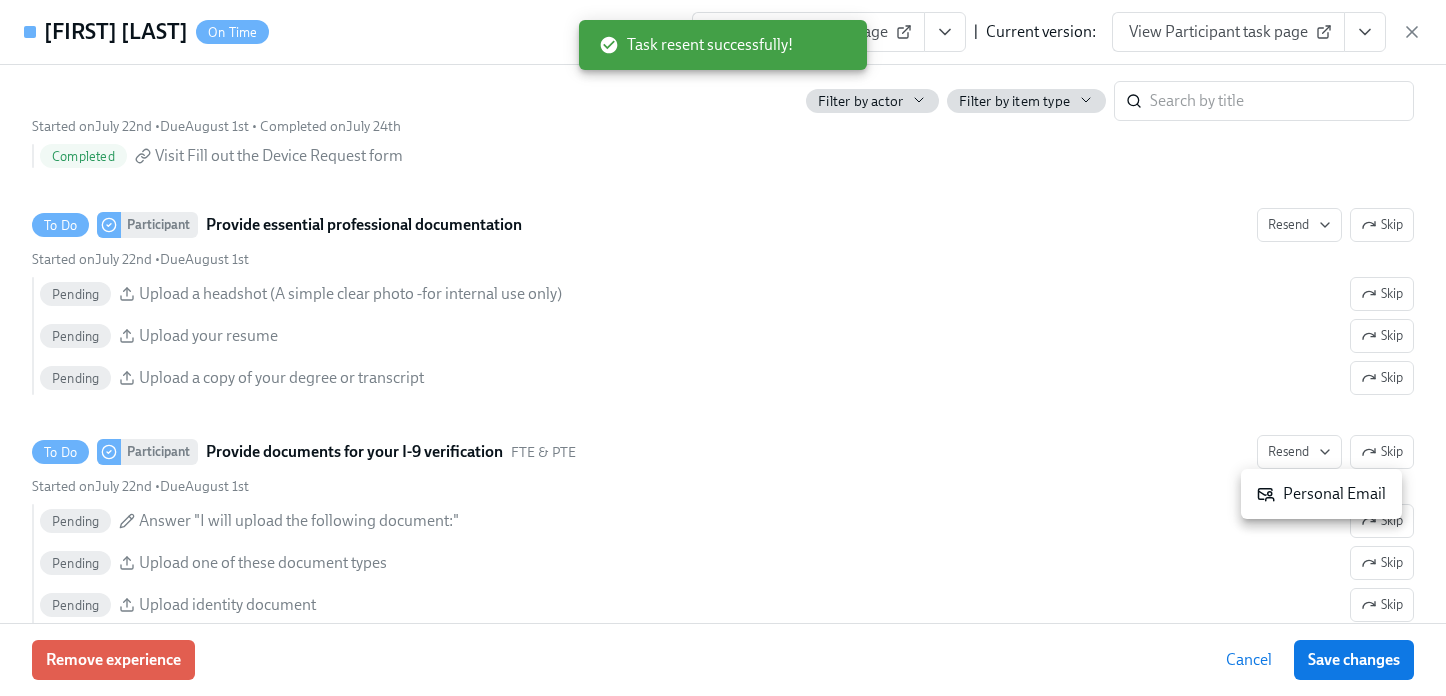 click on "Personal Email" at bounding box center (1321, 494) 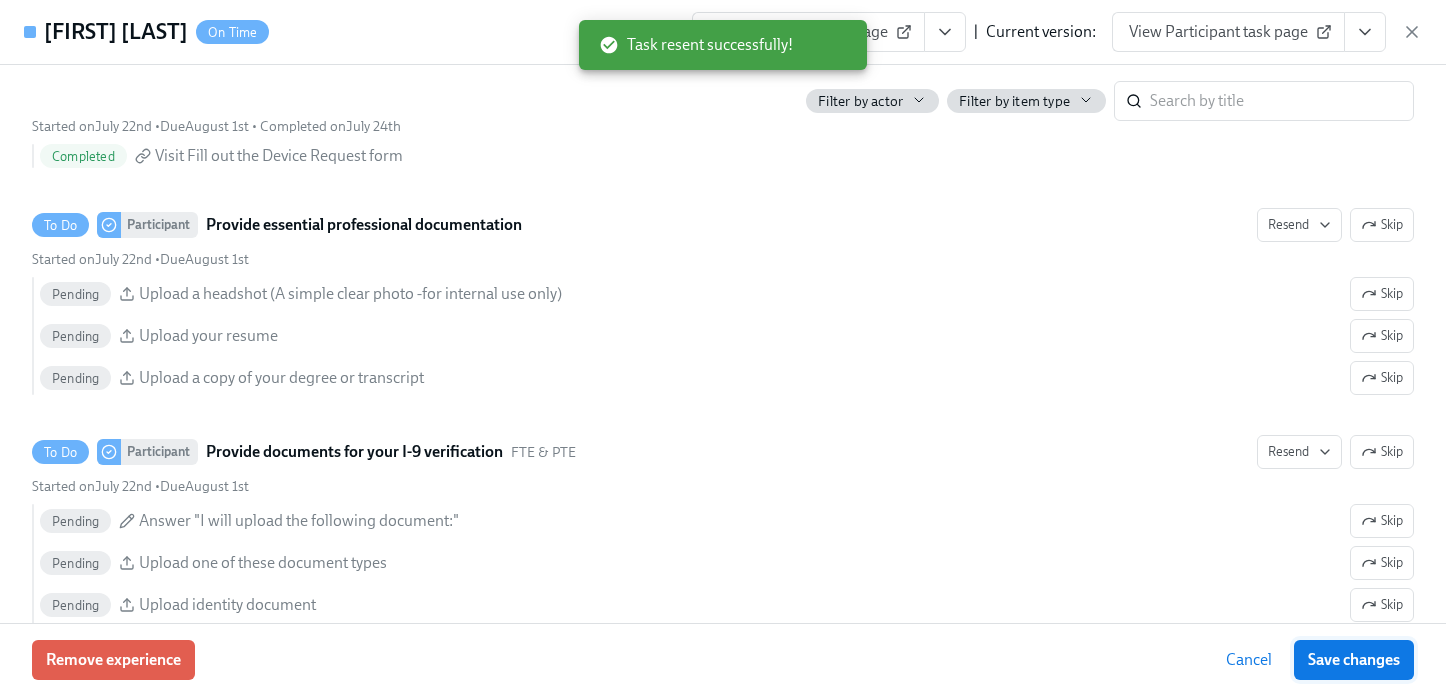 click on "Save changes" at bounding box center (1354, 660) 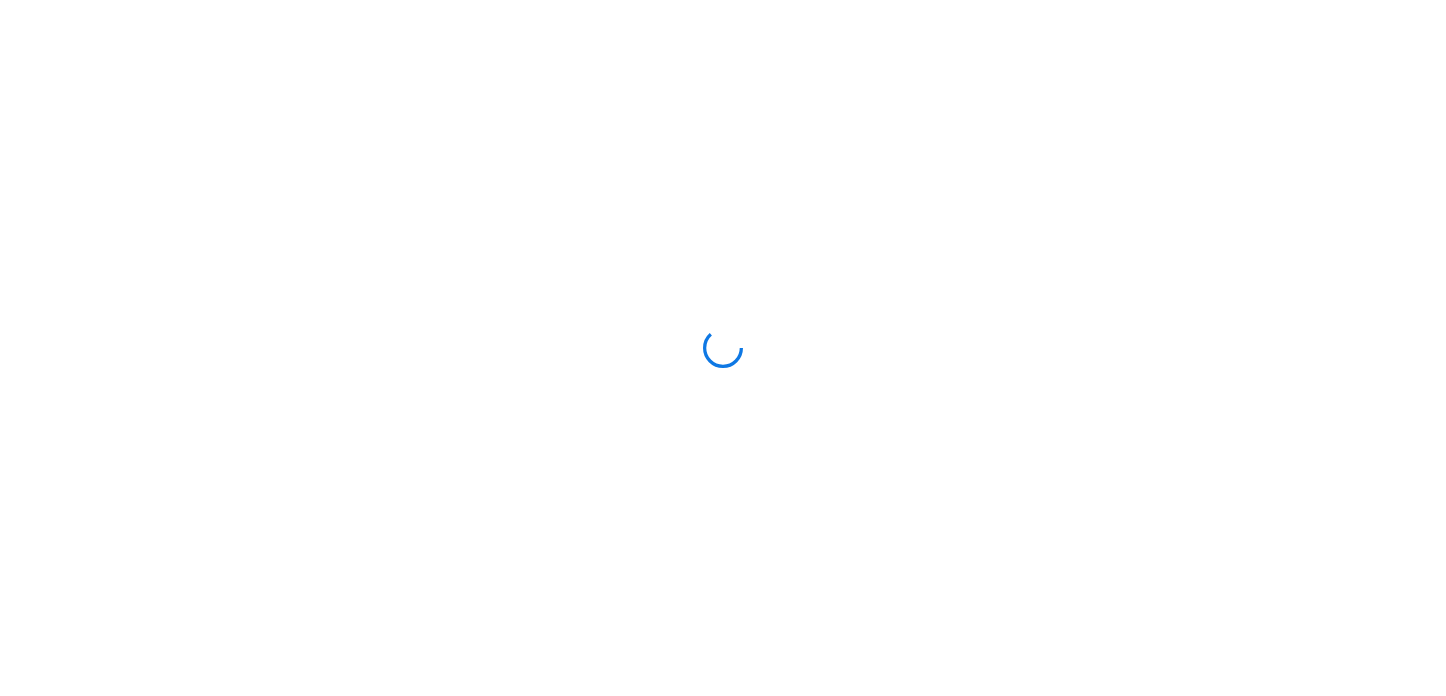 scroll, scrollTop: 0, scrollLeft: 0, axis: both 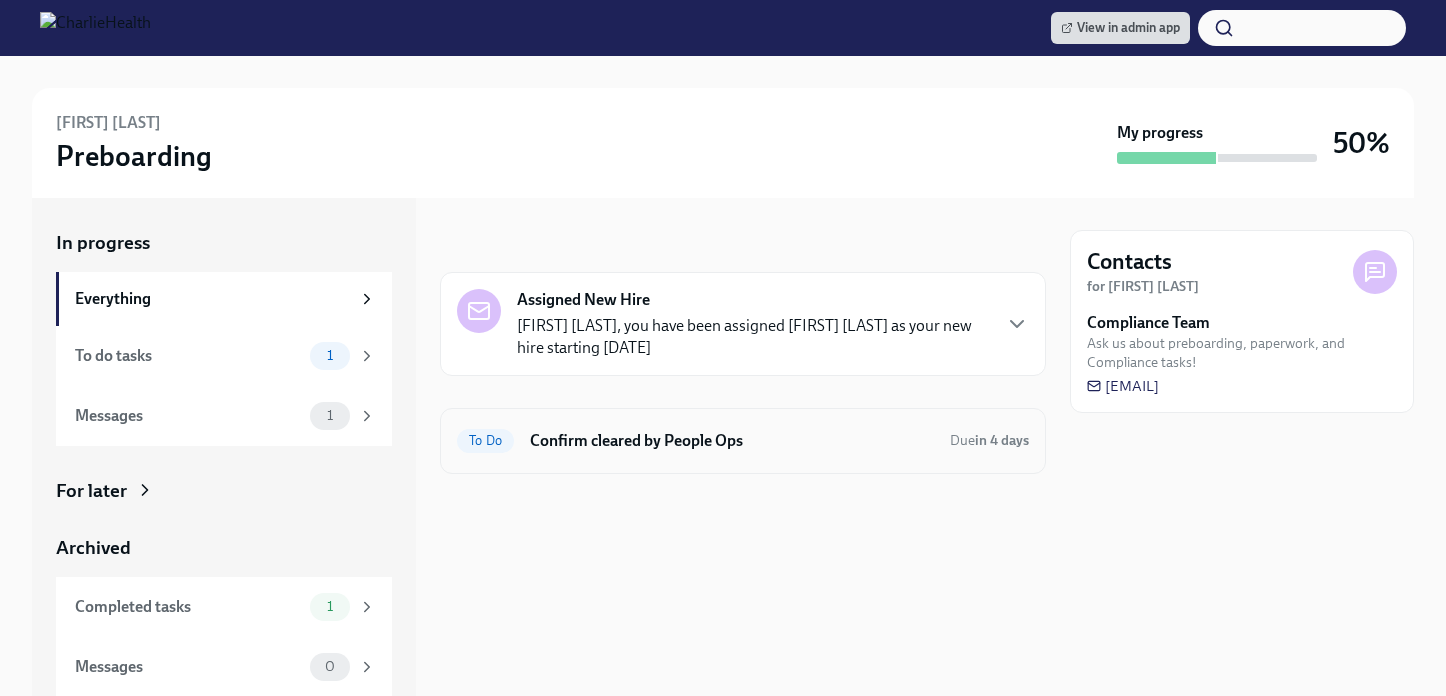 click on "Confirm cleared by People Ops" at bounding box center [732, 441] 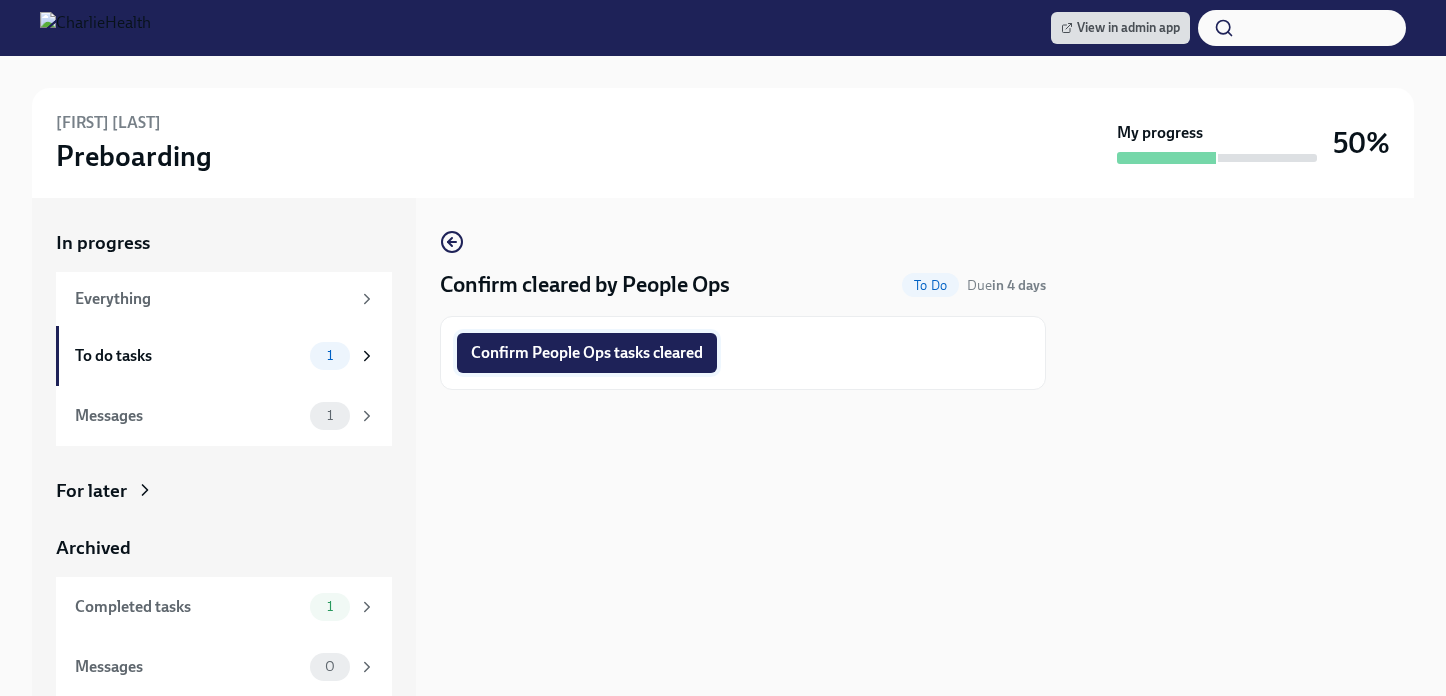 click on "Confirm People Ops tasks cleared" at bounding box center (587, 353) 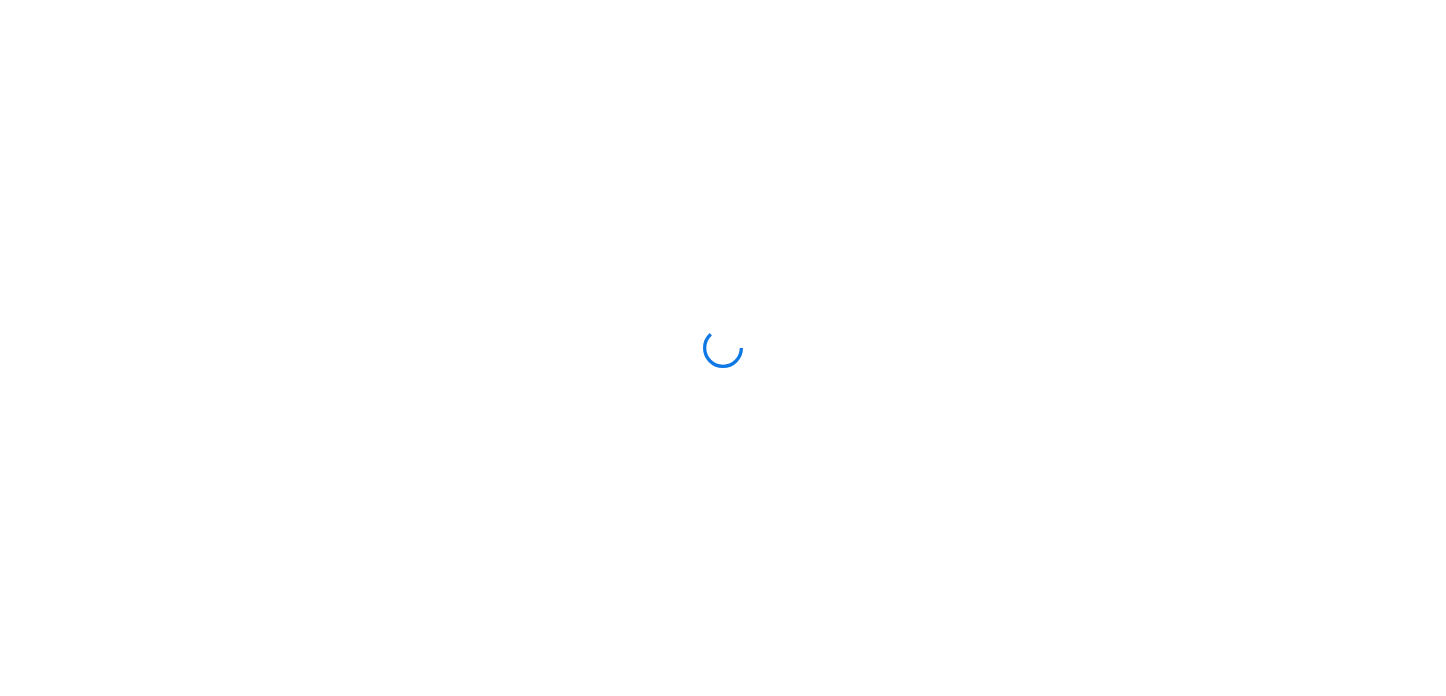 scroll, scrollTop: 0, scrollLeft: 0, axis: both 